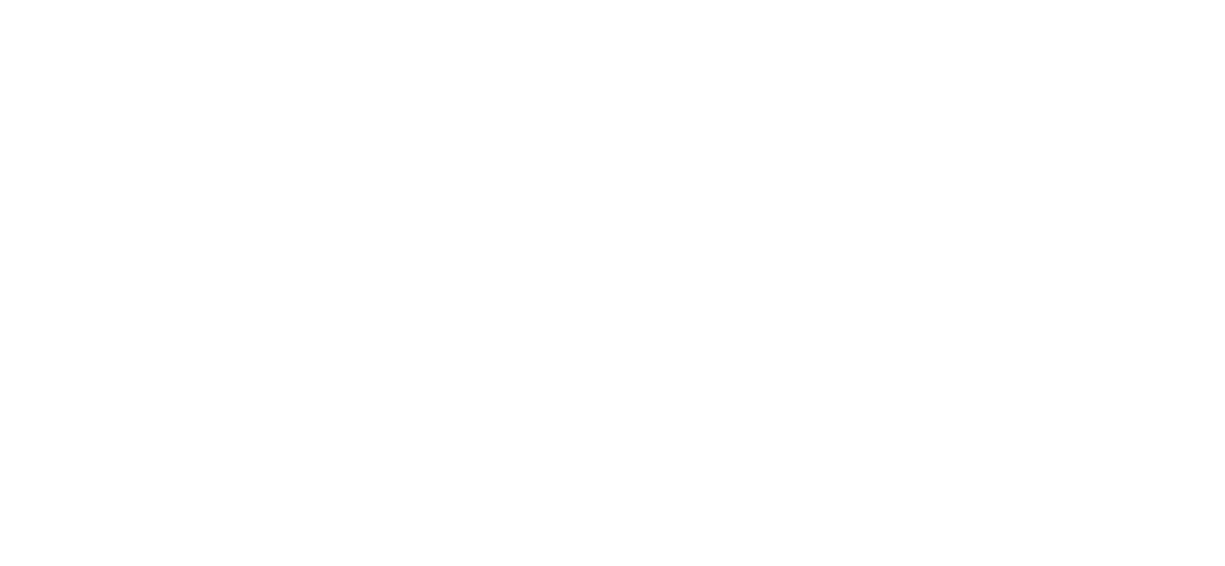 scroll, scrollTop: 0, scrollLeft: 0, axis: both 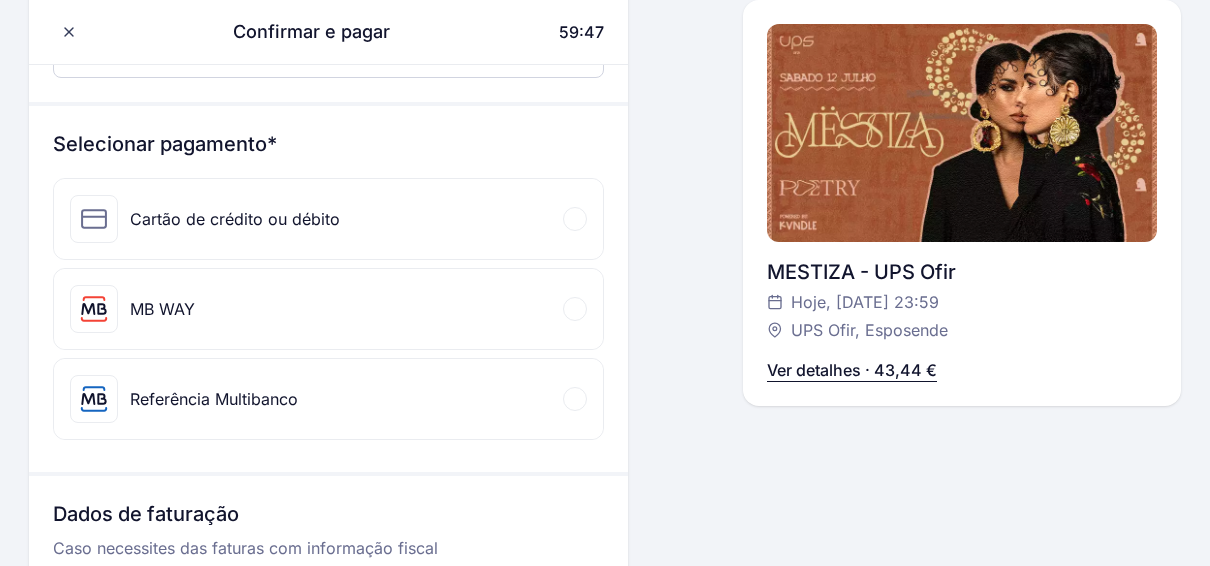 click on "Cartão de crédito ou débito" at bounding box center [235, 219] 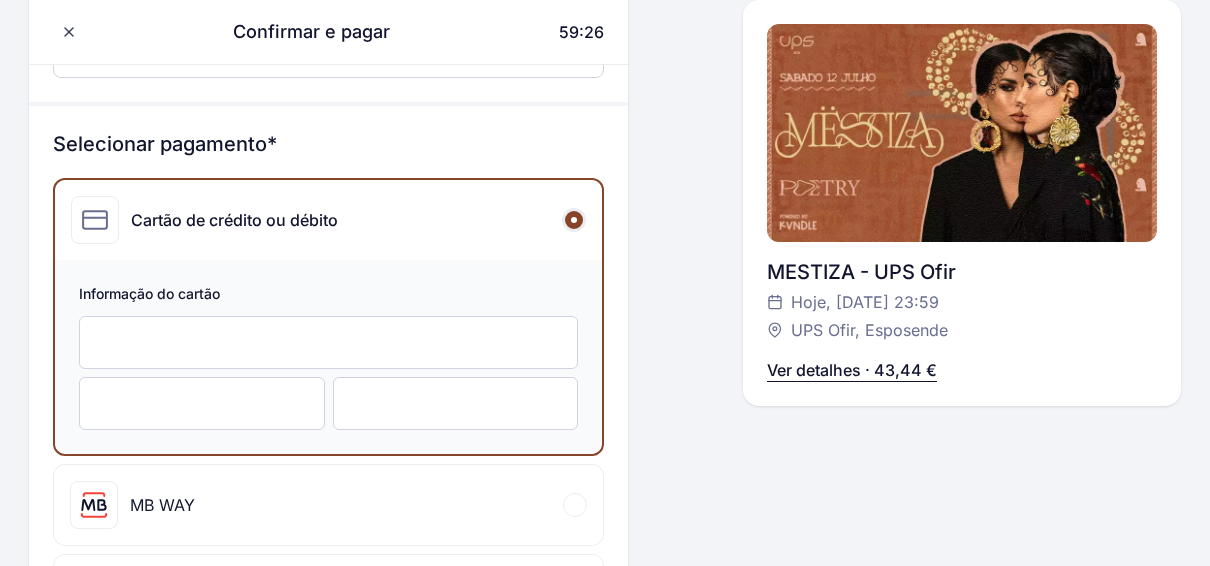 click at bounding box center (202, 403) 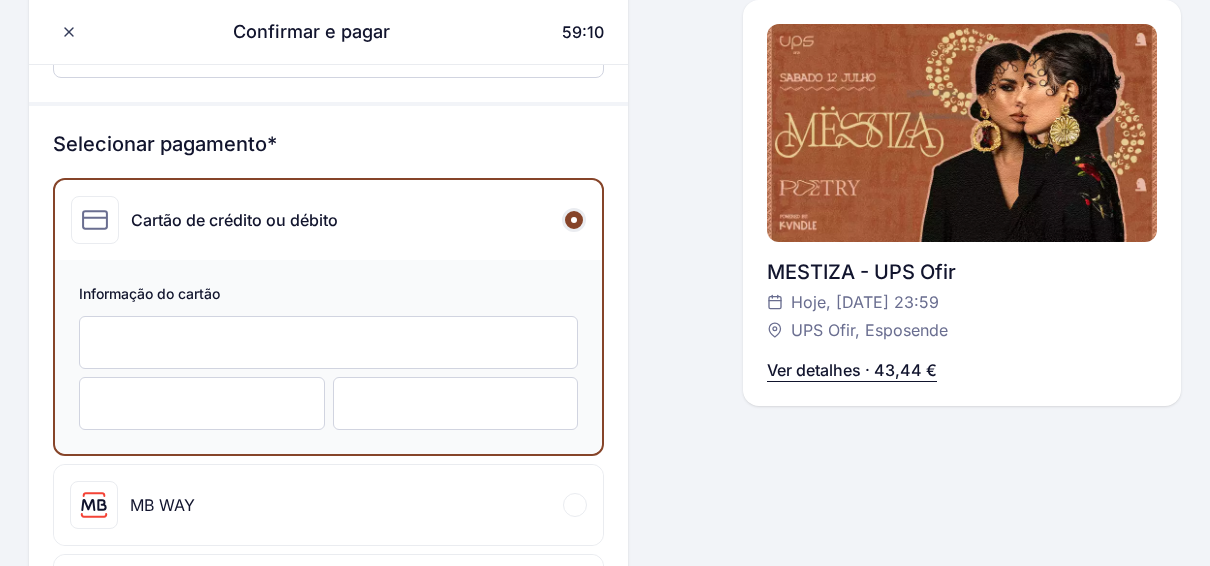 click on "Confirmar e pagar 59:10 Olá, Zé Maria Barroso +351 912 308 349 zmbarroso7@gmail.com
Seguro de cancelamento Pede o reembolso dos bilhetes se não puderes ir por um dos motivos cobertos por este seguro Ver mais Adicionar por 3 € Editar Selecionar pagamento*  Cartão de crédito ou débito Informação do cartão MB WAY Telemóvel*  +351 ▼ 912 308 349 Referência Multibanco
Restam  59:10  minutos para concluir o pagamento após gerar a Ref. Multibanco. Dados de faturação Caso necessites das faturas com informação fiscal Adicionar NIF Ao continuar são aceites os  Termos e Condições  e  Política de Privacidade  da 3cket e os  Termos e Condições  do organizador  UPS Ofir
Confirmar e pagar 59:10 Olá, Zé Maria Barroso +351 912 308 349 zmbarroso7@gmail.com MESTIZA - UPS Ofir
Hoje, 12 jul às 23:59
UPS Ofir, Esposende Ver detalhes · 43,44 € Ver detalhes · 43,44 €" at bounding box center [605, 282] 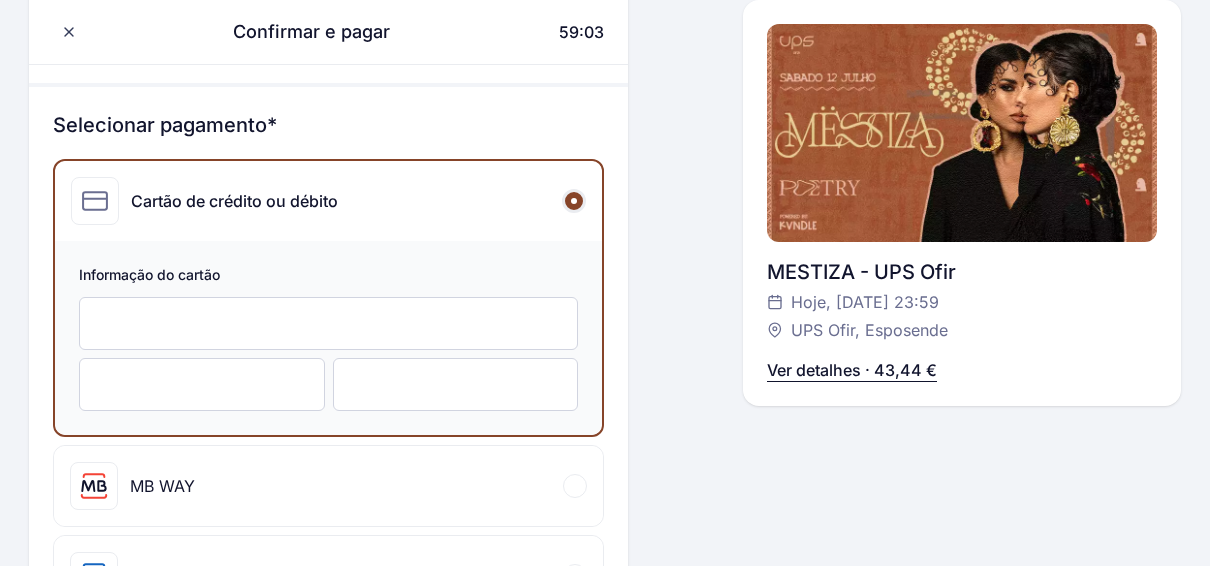 scroll, scrollTop: 435, scrollLeft: 0, axis: vertical 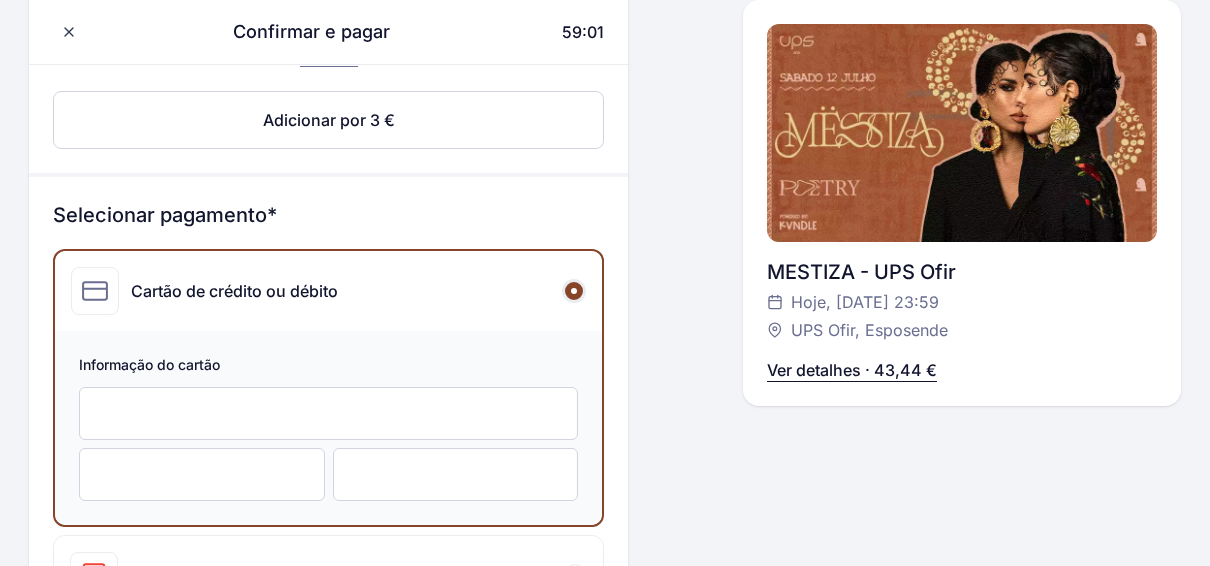 click on "Confirmar e pagar 59:01 Olá, Zé Maria Barroso +351 912 308 349 zmbarroso7@gmail.com
Seguro de cancelamento Pede o reembolso dos bilhetes se não puderes ir por um dos motivos cobertos por este seguro Ver mais Adicionar por 3 € Editar Selecionar pagamento*  Cartão de crédito ou débito Informação do cartão MB WAY Telemóvel*  +351 ▼ 912 308 349 Referência Multibanco
Restam  59:01  minutos para concluir o pagamento após gerar a Ref. Multibanco. Dados de faturação Caso necessites das faturas com informação fiscal Adicionar NIF Ao continuar são aceites os  Termos e Condições  e  Política de Privacidade  da 3cket e os  Termos e Condições  do organizador  UPS Ofir
Confirmar e pagar 59:01 Olá, Zé Maria Barroso +351 912 308 349 zmbarroso7@gmail.com MESTIZA - UPS Ofir
Hoje, 12 jul às 23:59
UPS Ofir, Esposende Ver detalhes · 43,44 € Ver detalhes · 43,44 €" at bounding box center (605, 353) 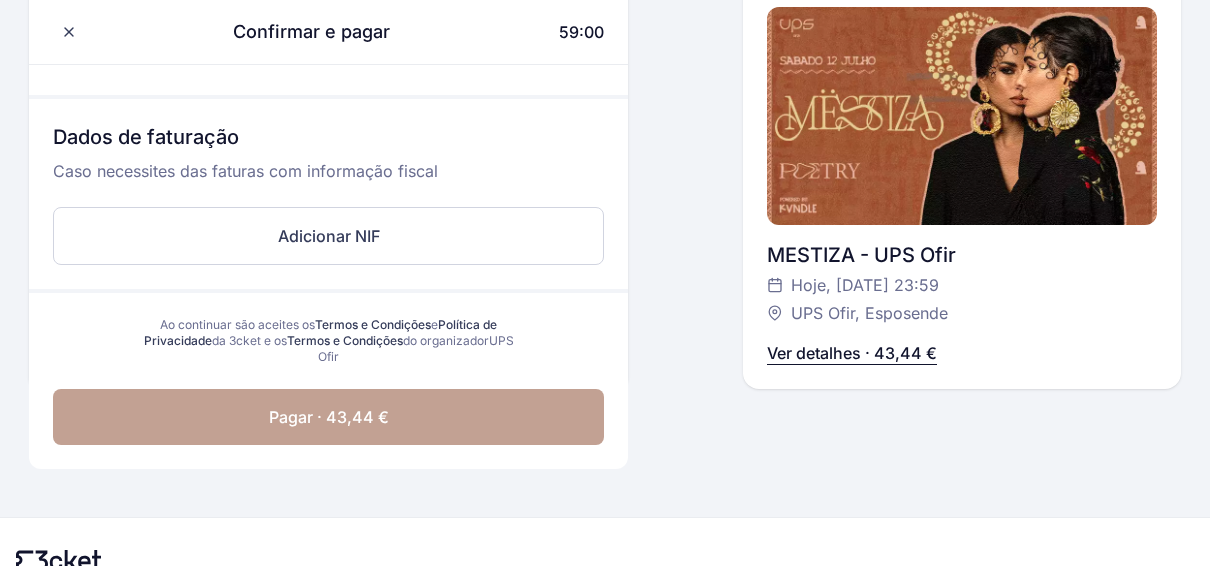 scroll, scrollTop: 1080, scrollLeft: 0, axis: vertical 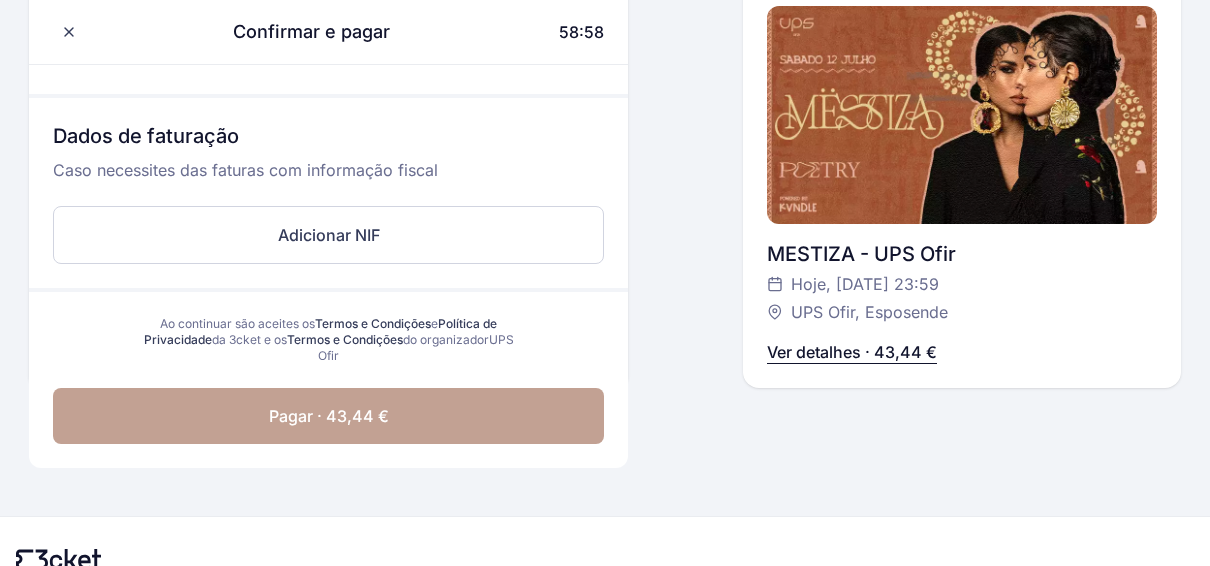 click on "Pagar · 43,44 €" 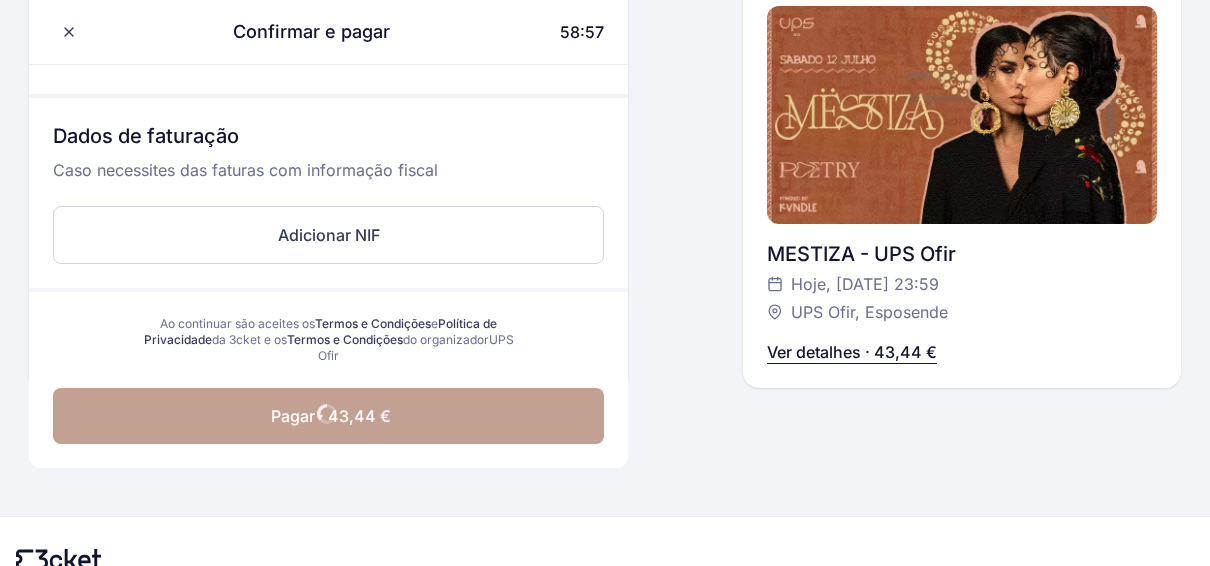 scroll, scrollTop: 786, scrollLeft: 0, axis: vertical 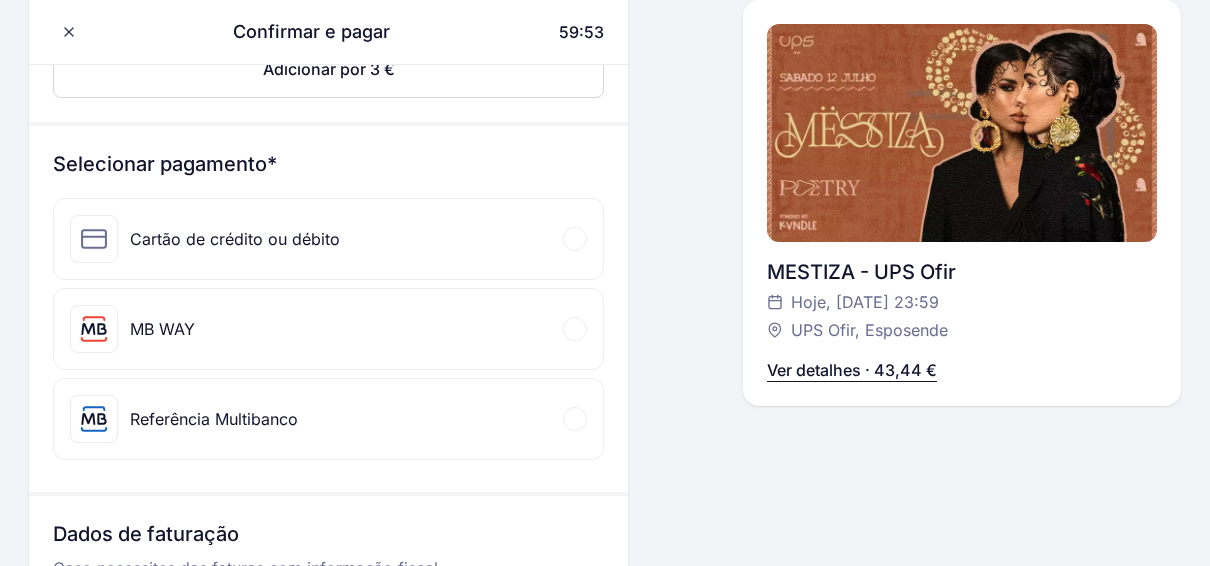 click on "Cartão de crédito ou débito" at bounding box center [235, 239] 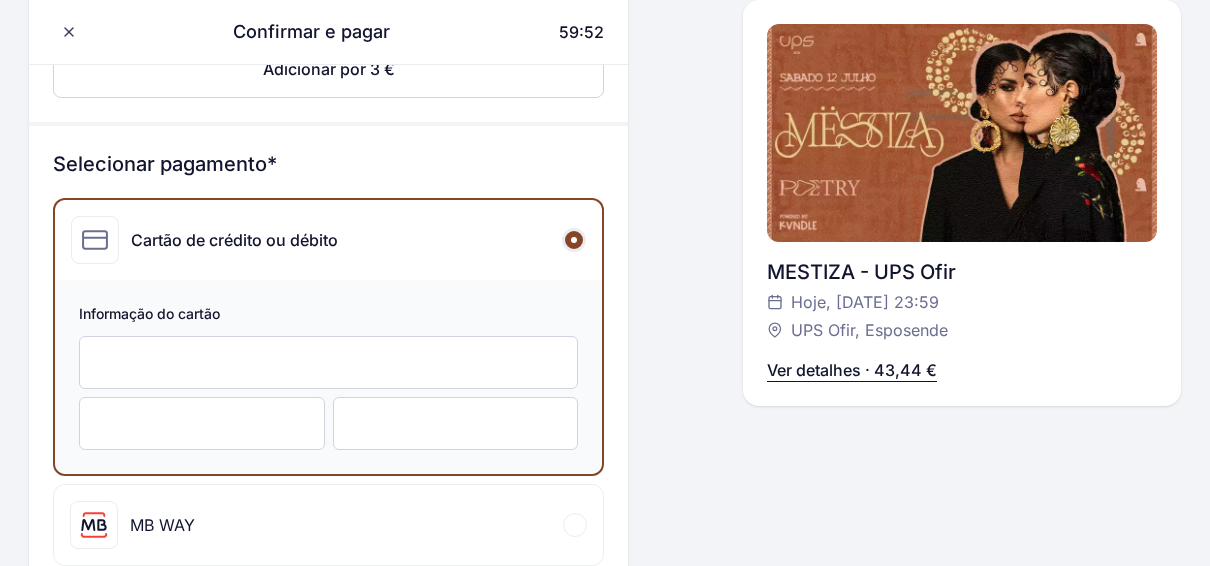click at bounding box center [328, 362] 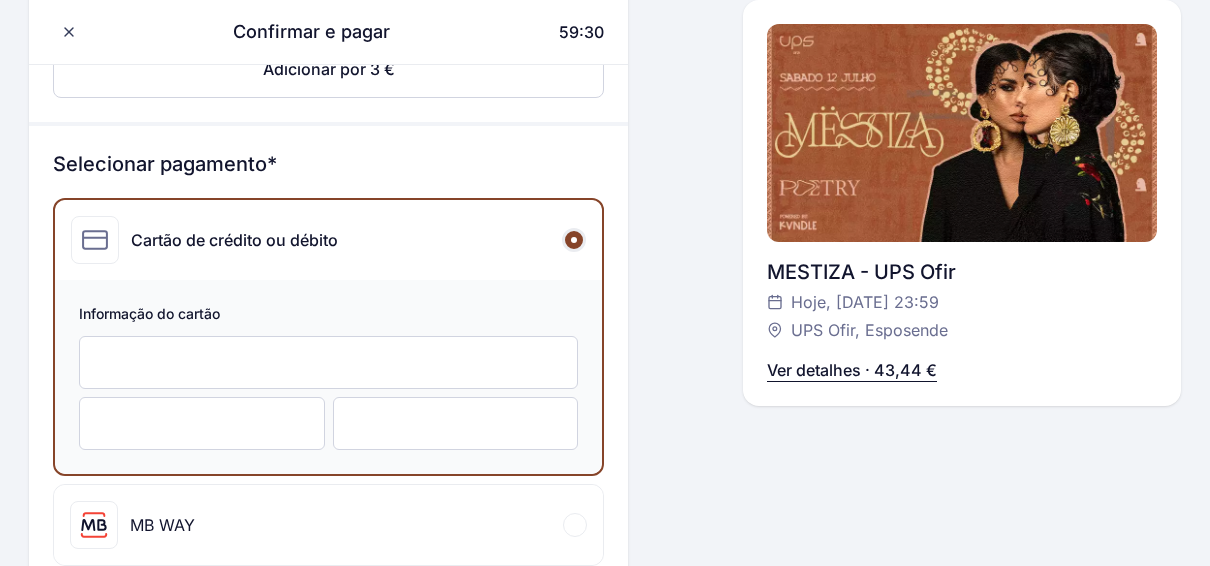click at bounding box center (202, 423) 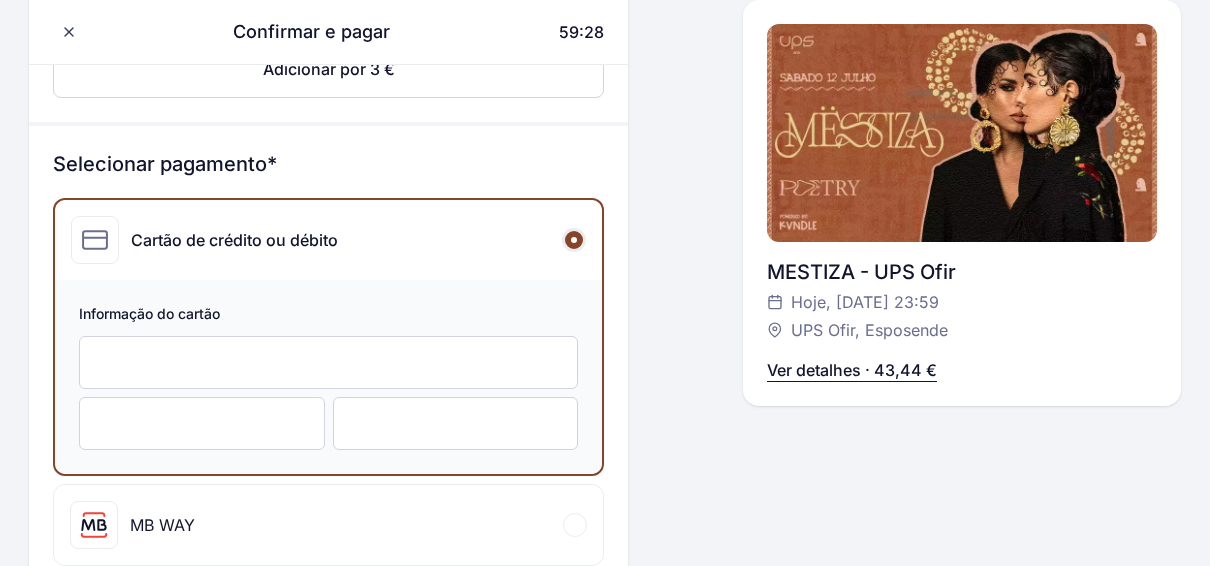 click at bounding box center (202, 423) 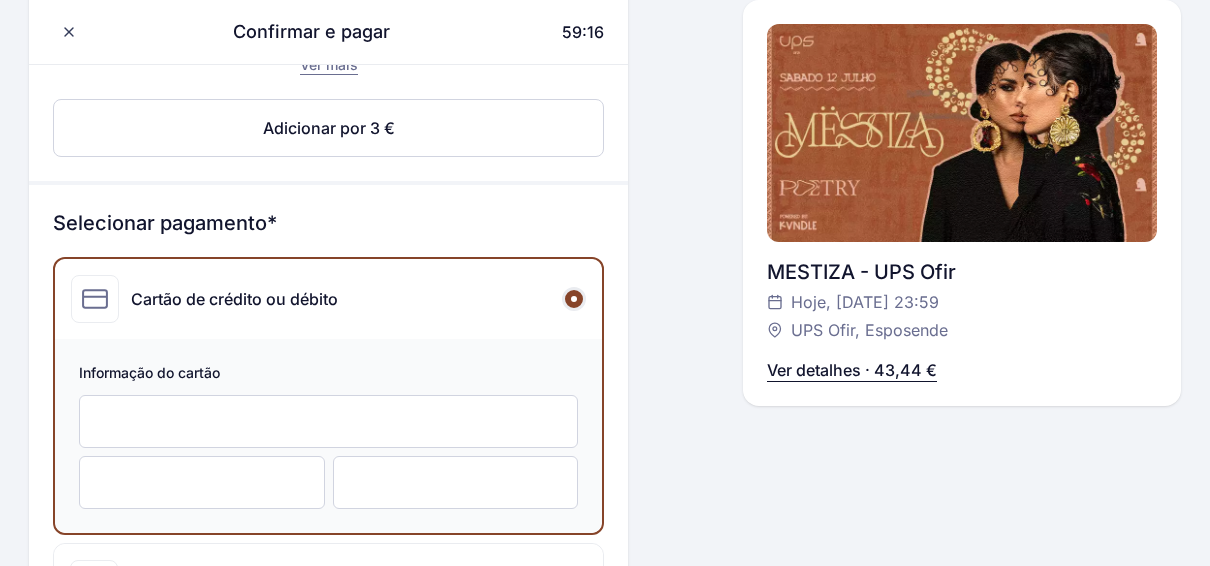 scroll, scrollTop: 425, scrollLeft: 0, axis: vertical 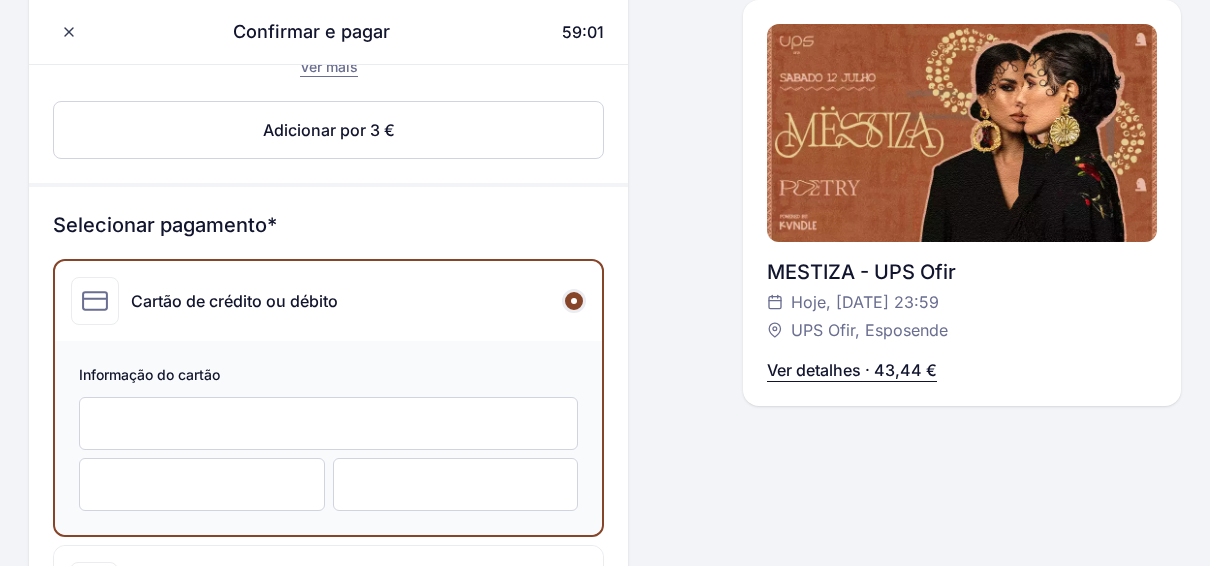 click on "Confirmar e pagar 59:01 Olá, Zé Maria Barroso +351 912 308 349 zmbarroso7@gmail.com
Seguro de cancelamento Pede o reembolso dos bilhetes se não puderes ir por um dos motivos cobertos por este seguro Ver mais Adicionar por 3 € Editar Selecionar pagamento*  Cartão de crédito ou débito Informação do cartão MB WAY Telemóvel*  +351 ▼ 912 308 349 Referência Multibanco
Restam  59:01  minutos para concluir o pagamento após gerar a Ref. Multibanco. Dados de faturação Caso necessites das faturas com informação fiscal Adicionar NIF Ao continuar são aceites os  Termos e Condições  e  Política de Privacidade  da 3cket e os  Termos e Condições  do organizador  UPS Ofir
Confirmar e pagar 59:01 Olá, Zé Maria Barroso +351 912 308 349 zmbarroso7@gmail.com MESTIZA - UPS Ofir
Hoje, 12 jul às 23:59
UPS Ofir, Esposende Ver detalhes · 43,44 € Ver detalhes · 43,44 €" at bounding box center (605, 363) 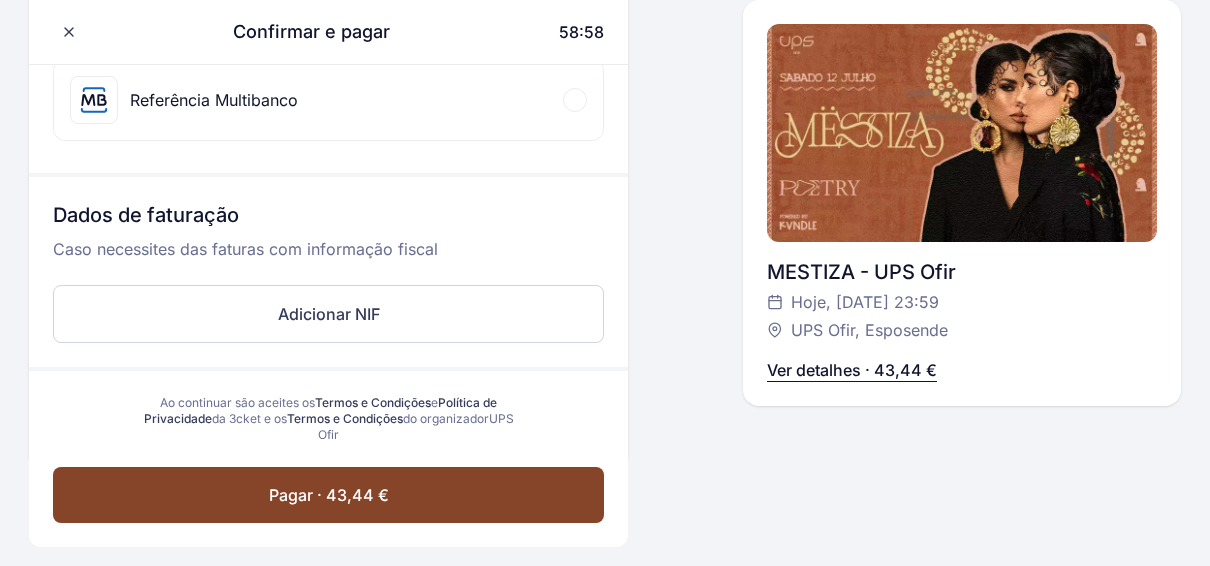 scroll, scrollTop: 1006, scrollLeft: 0, axis: vertical 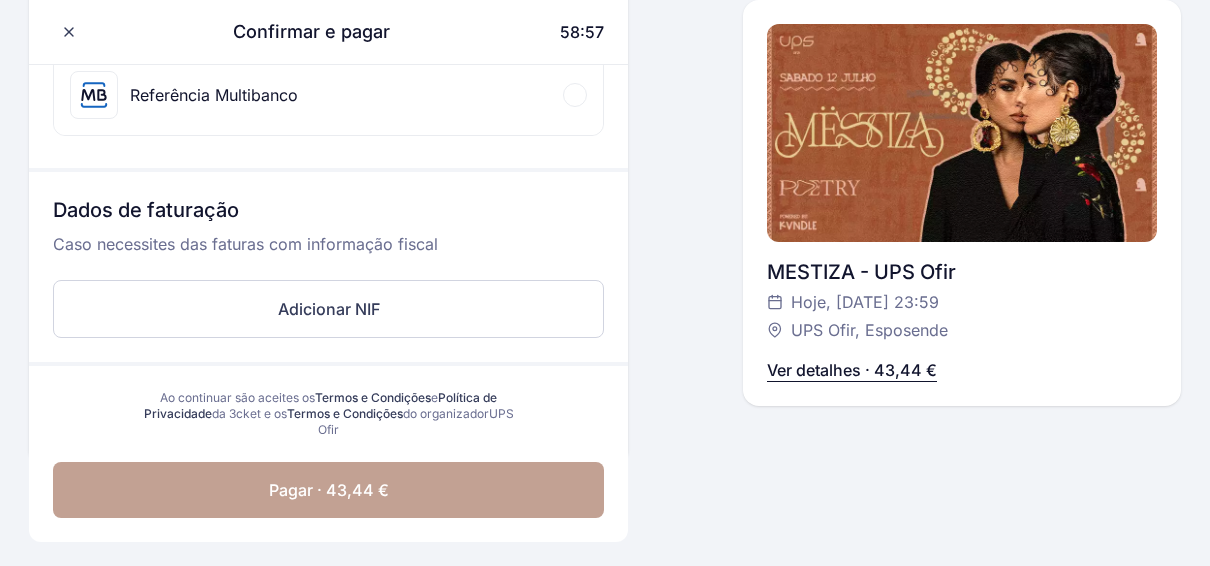 click on "Pagar · 43,44 €" 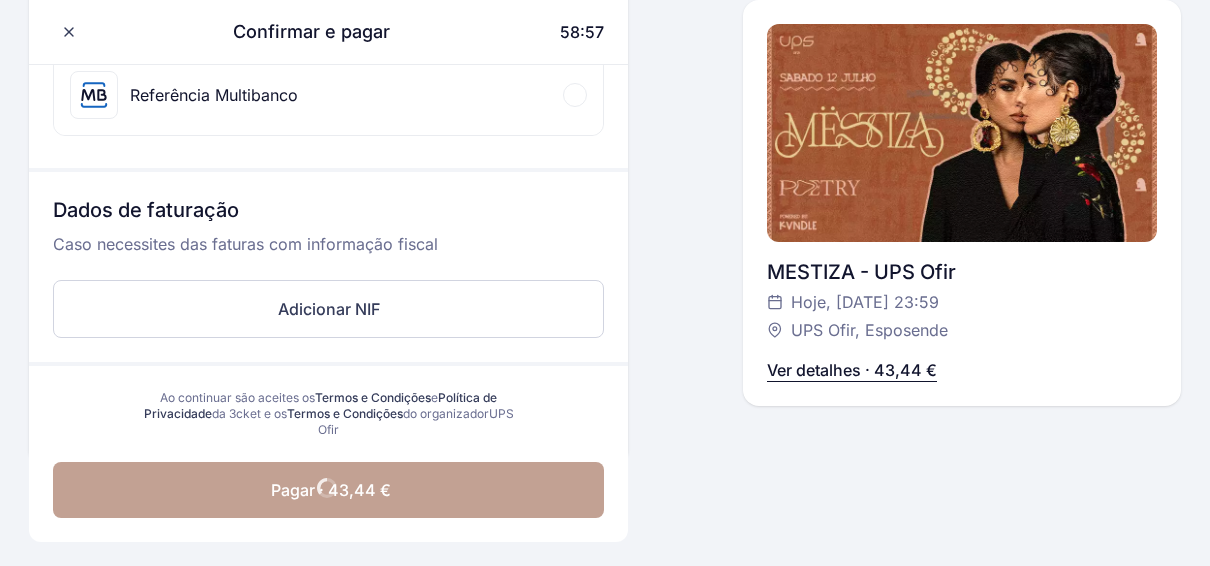 scroll, scrollTop: 713, scrollLeft: 0, axis: vertical 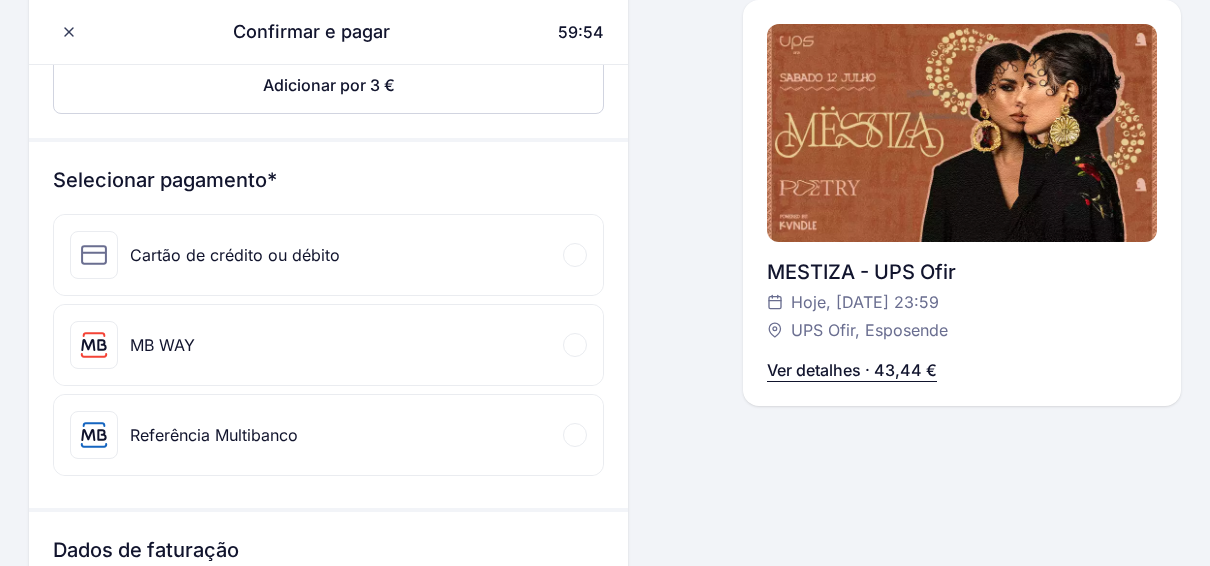 click on "Cartão de crédito ou débito" at bounding box center [328, 255] 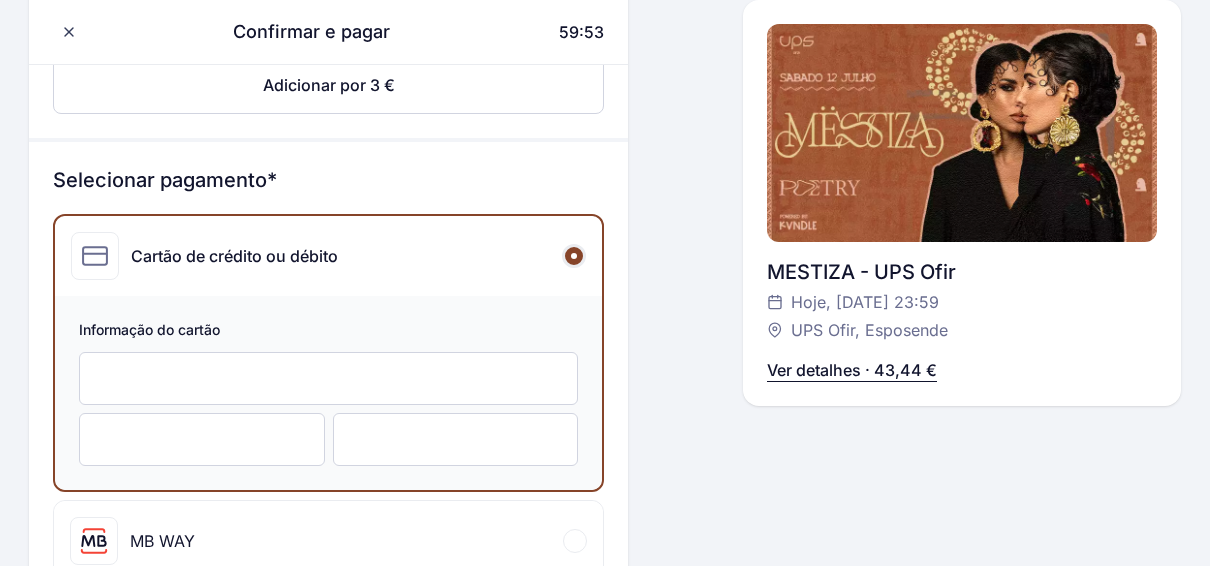 click at bounding box center [328, 378] 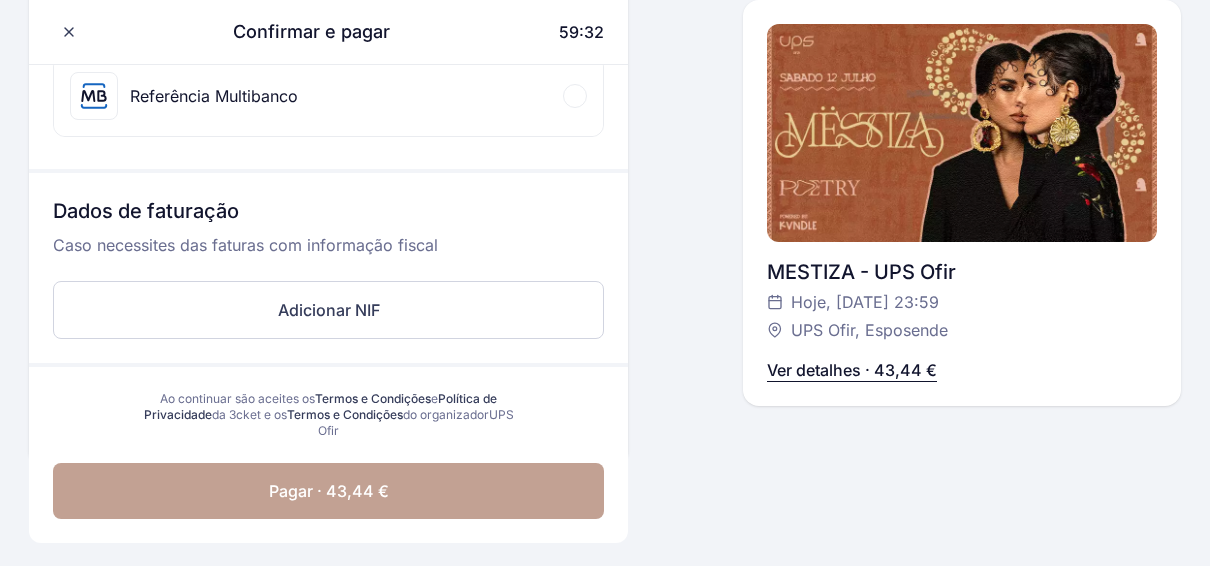 click on "Pagar · 43,44 €" 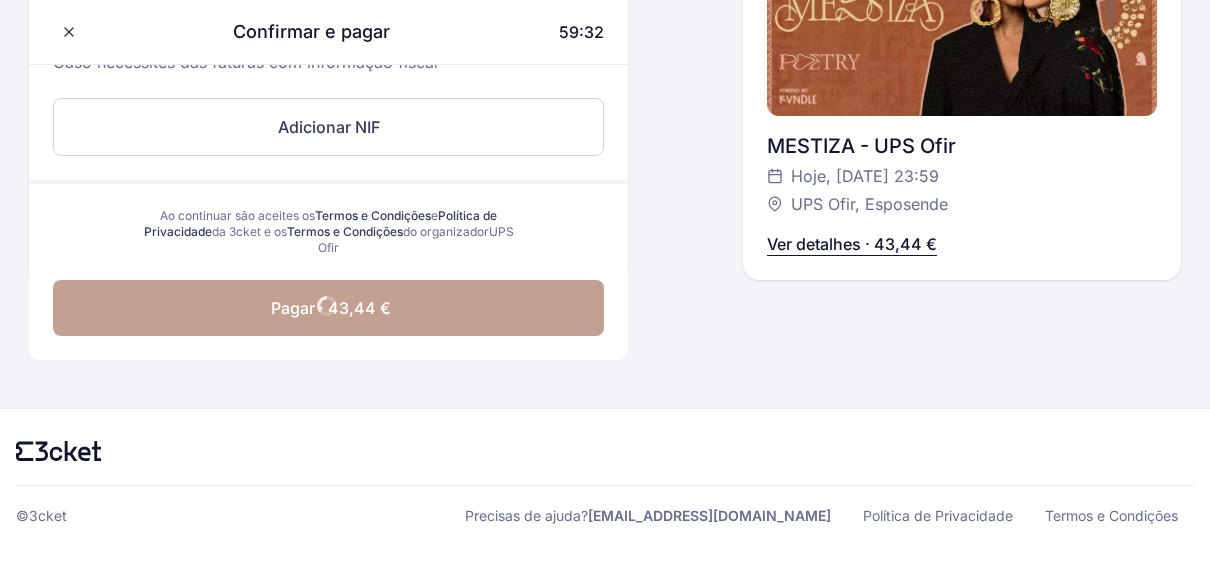 scroll, scrollTop: 712, scrollLeft: 0, axis: vertical 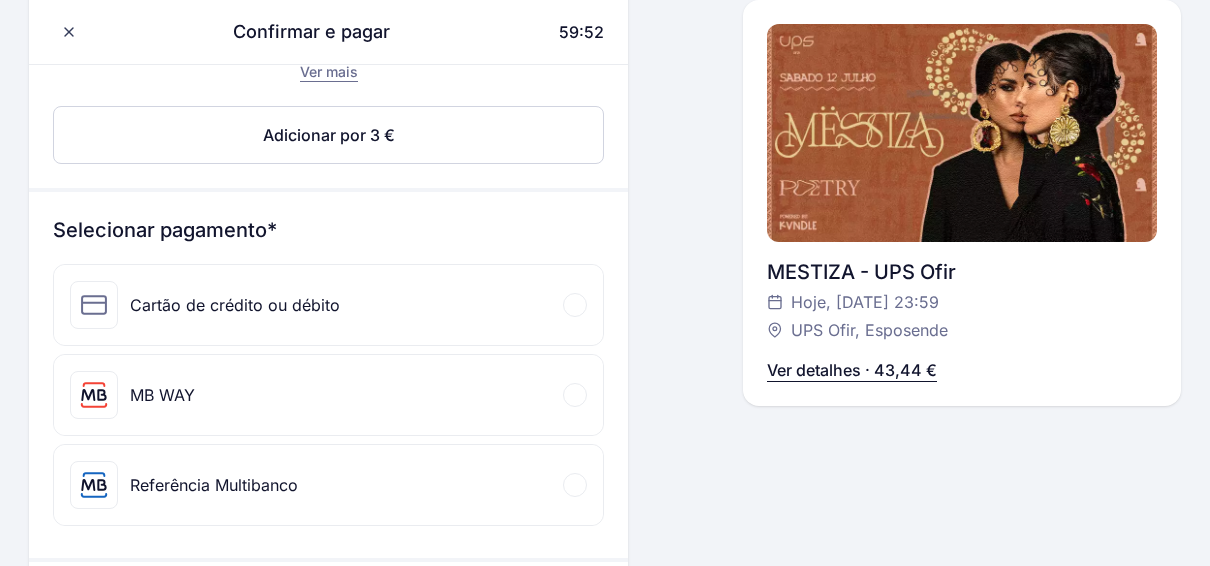 click on "Cartão de crédito ou débito" at bounding box center (328, 305) 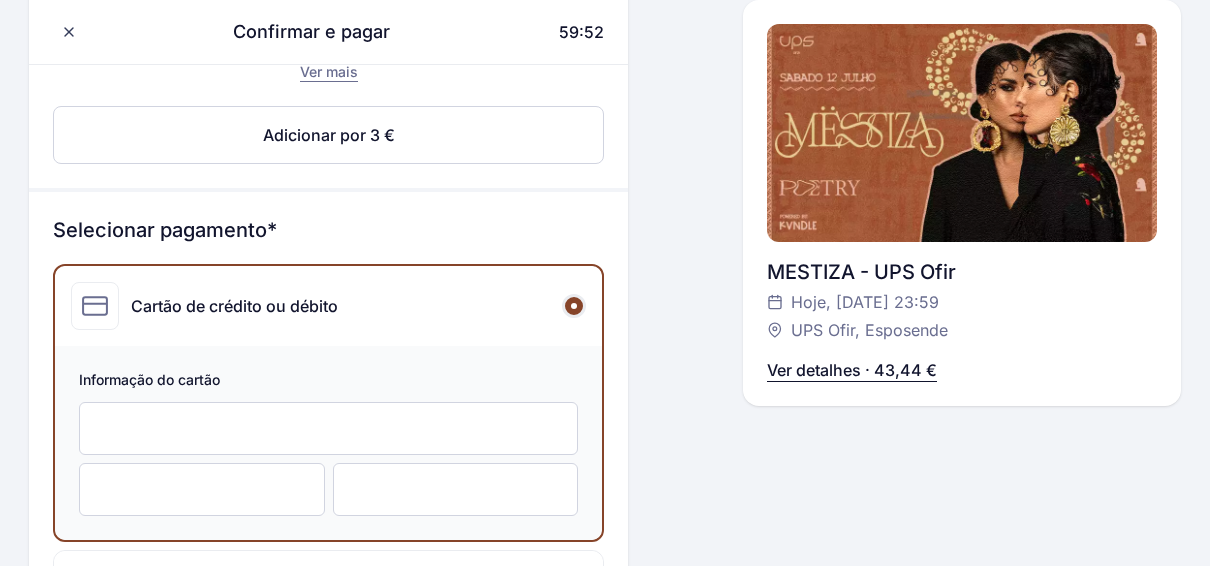 click at bounding box center [328, 428] 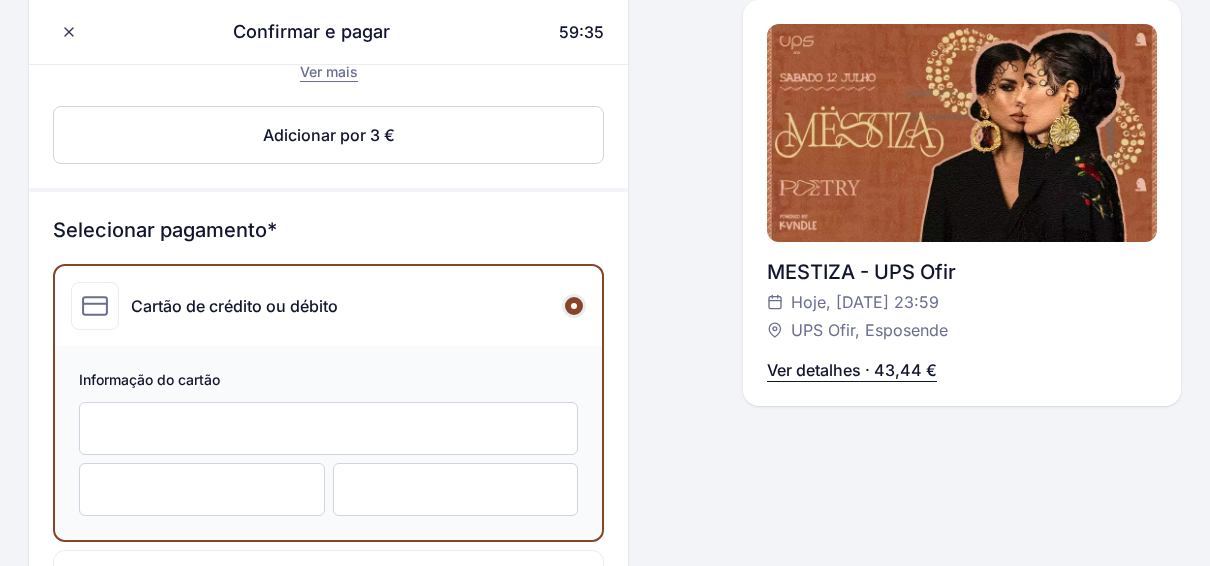 click at bounding box center [456, 489] 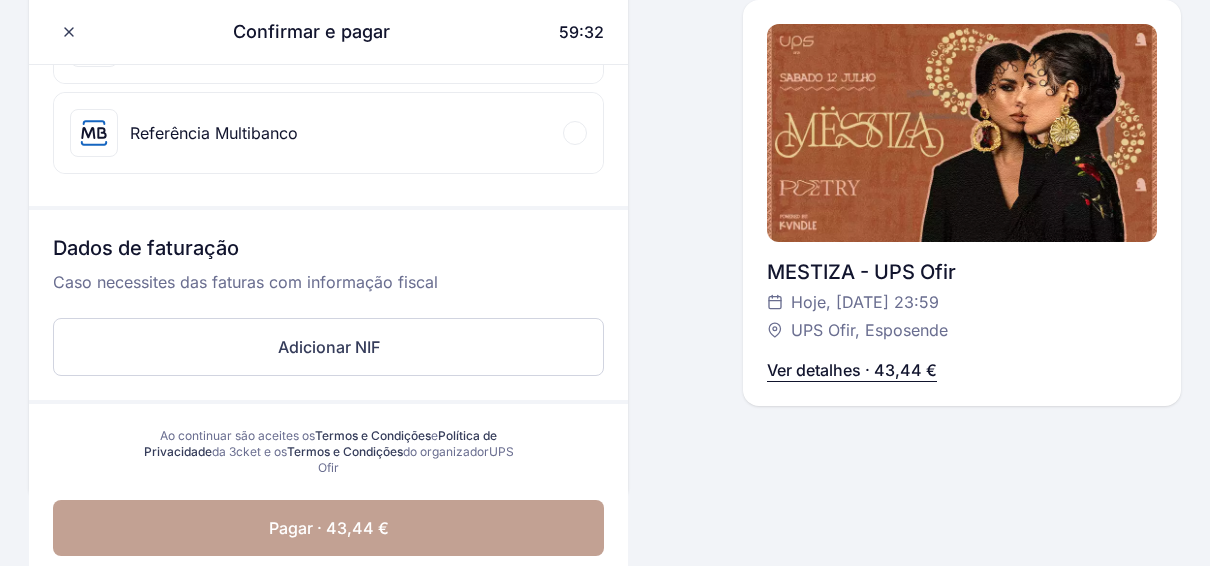 click on "Pagar · 43,44 €" at bounding box center (328, 528) 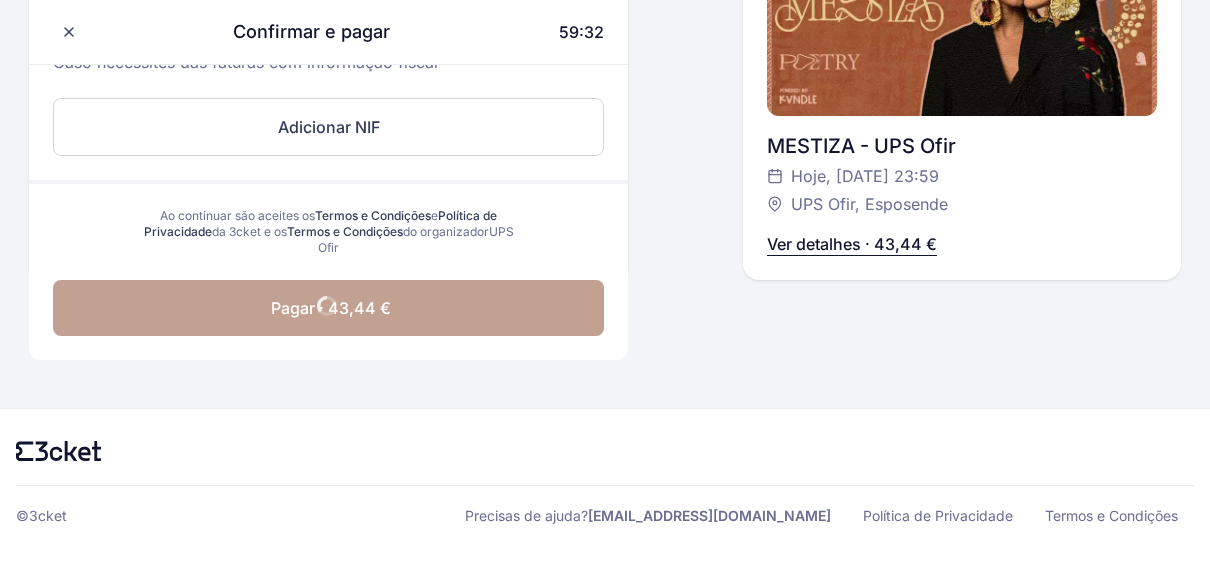 scroll, scrollTop: 674, scrollLeft: 0, axis: vertical 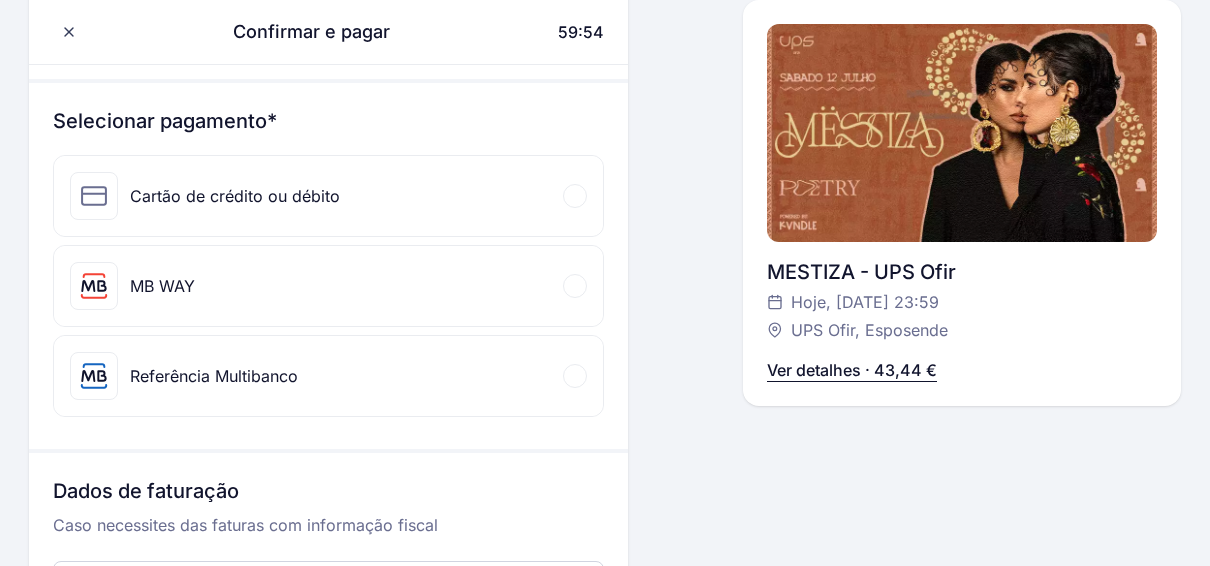 click on "Cartão de crédito ou débito" at bounding box center (235, 196) 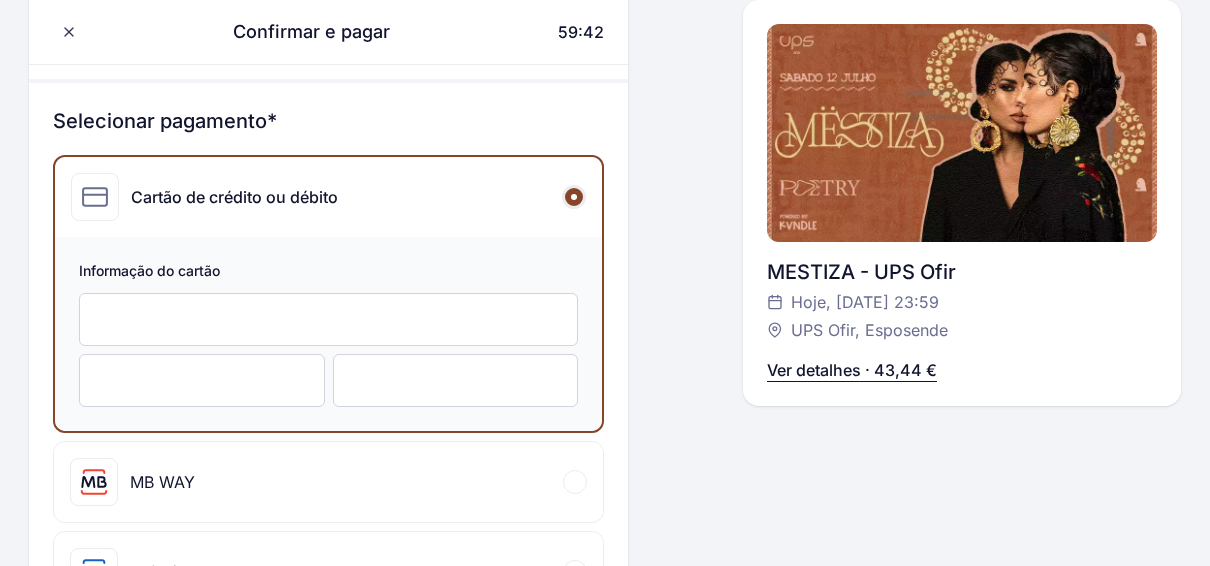 click at bounding box center [202, 380] 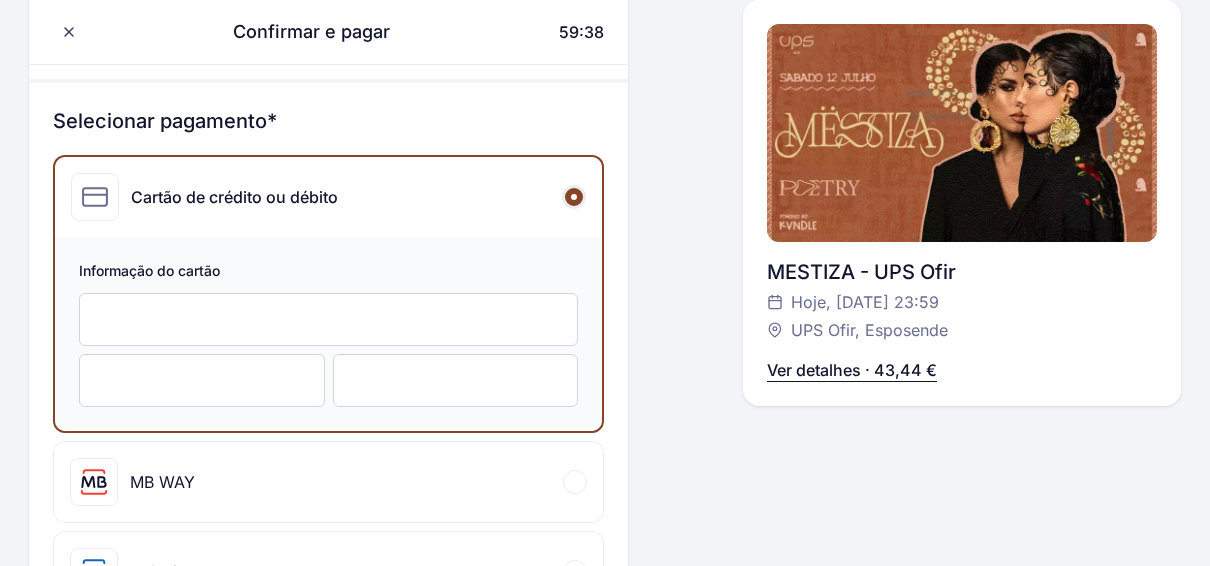click at bounding box center [456, 380] 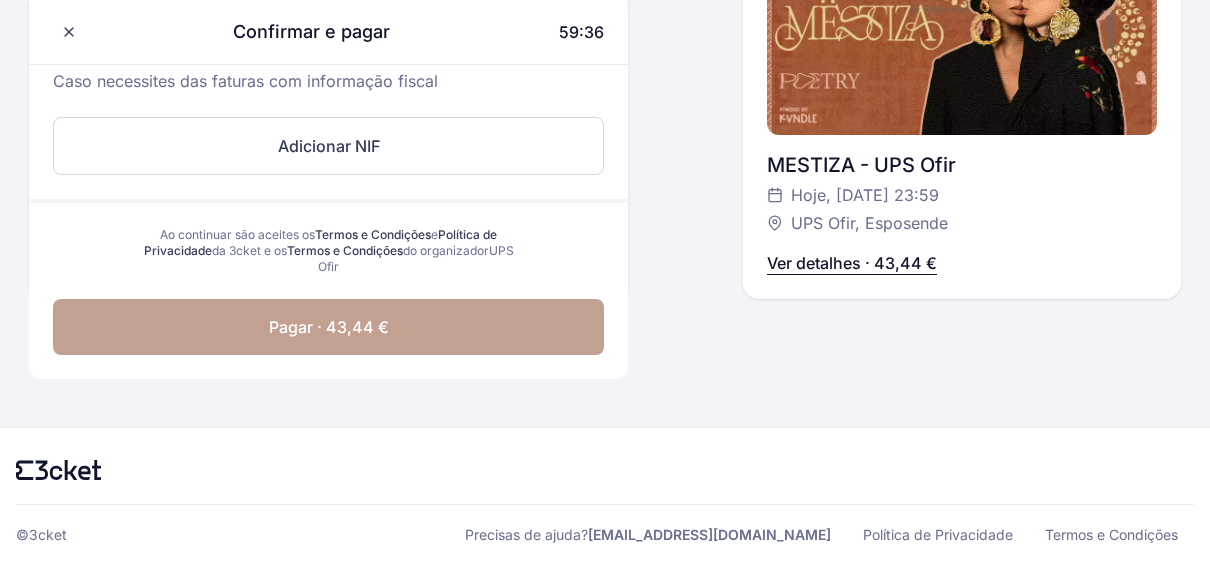 scroll, scrollTop: 1170, scrollLeft: 0, axis: vertical 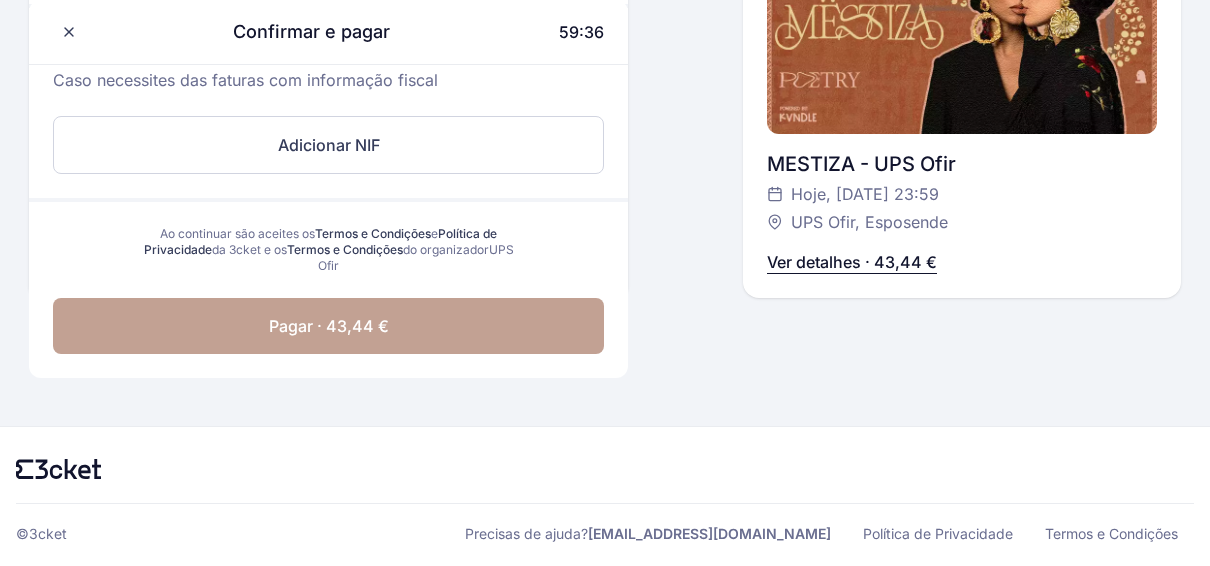click on "Pagar · 43,44 €" 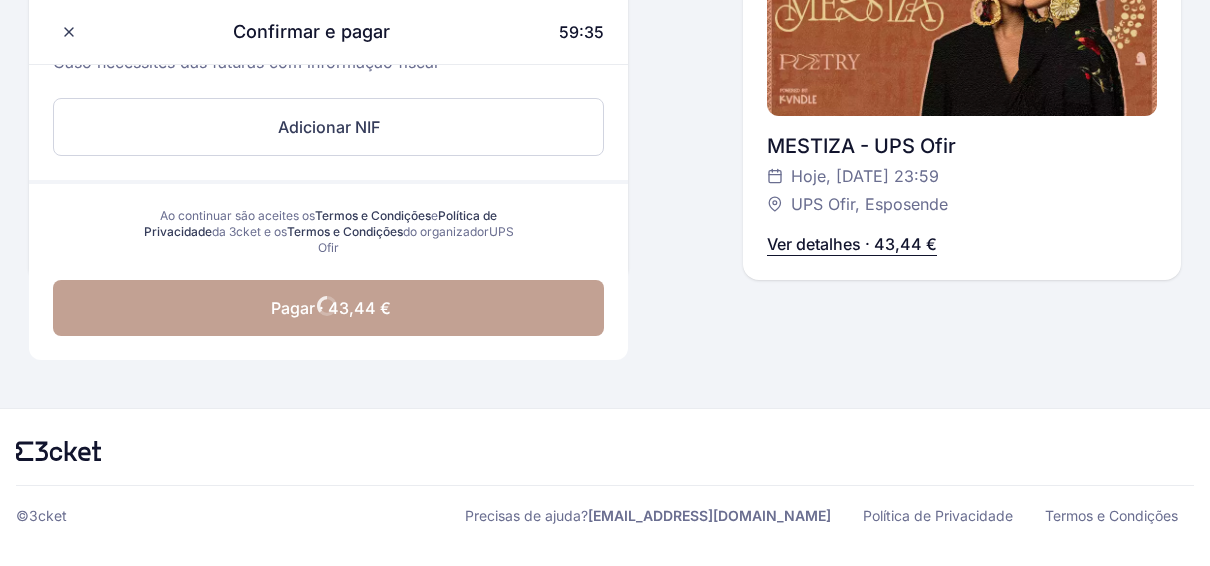 scroll, scrollTop: 876, scrollLeft: 0, axis: vertical 